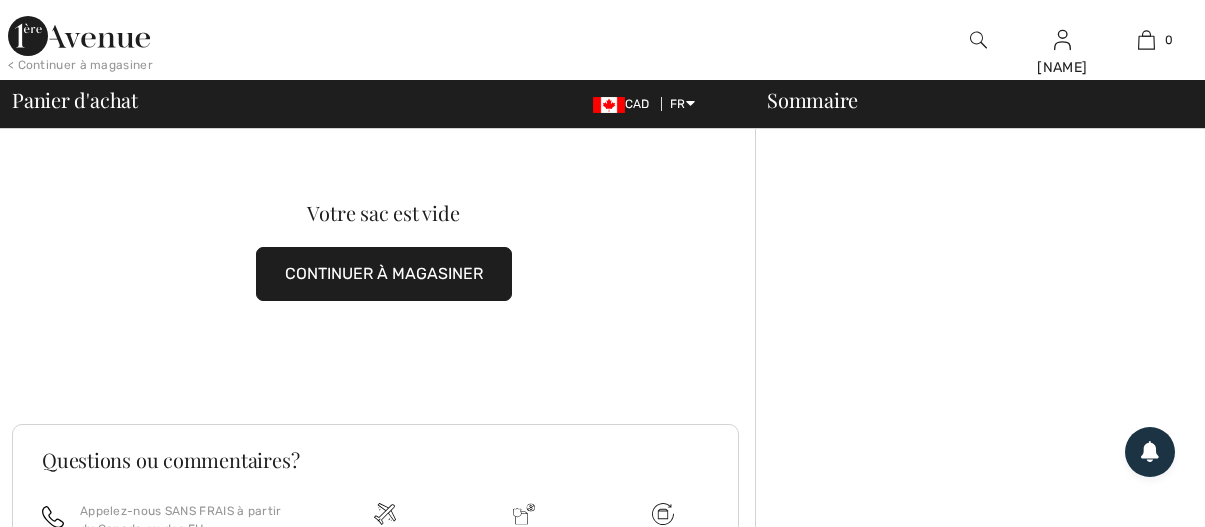 scroll, scrollTop: 0, scrollLeft: 0, axis: both 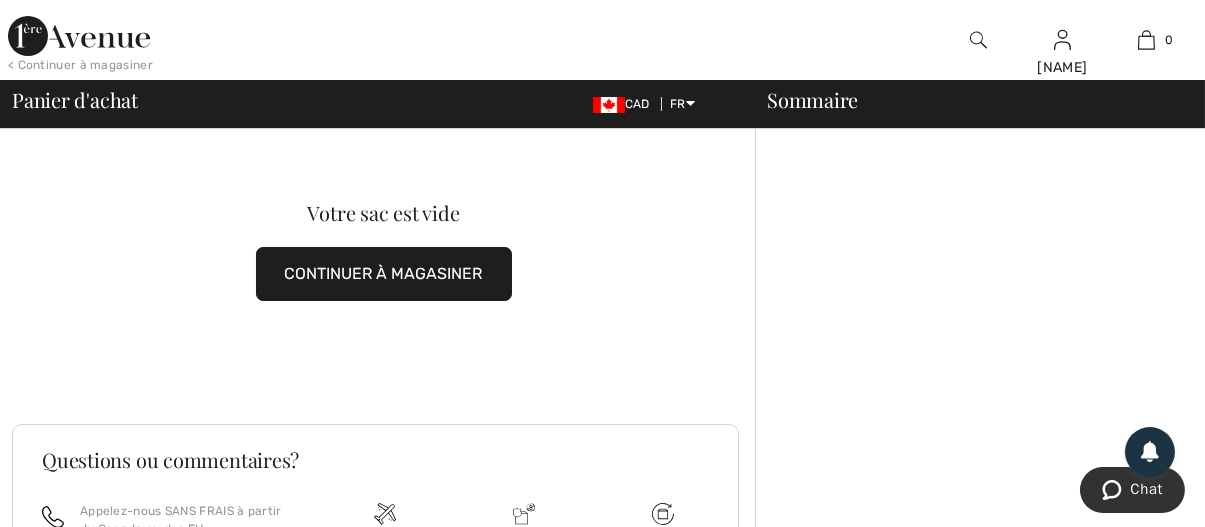 drag, startPoint x: 396, startPoint y: 273, endPoint x: 525, endPoint y: 266, distance: 129.18979 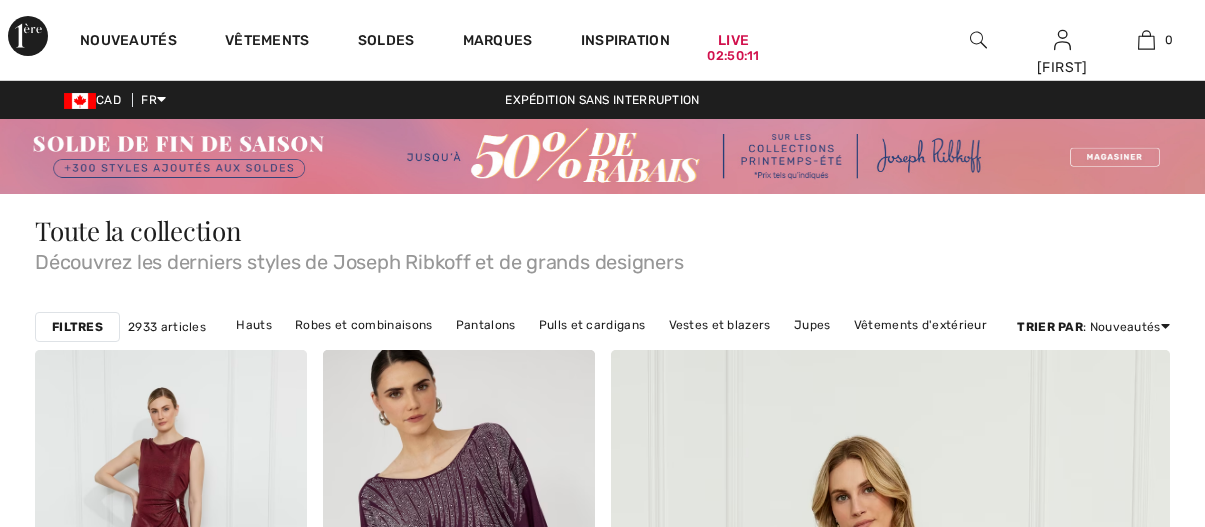 scroll, scrollTop: 0, scrollLeft: 0, axis: both 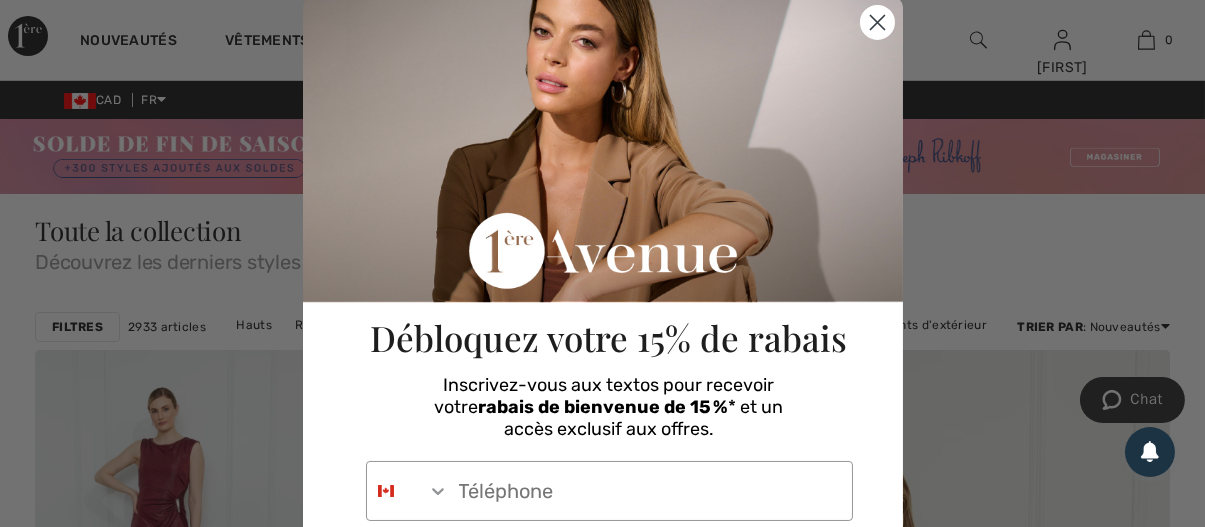click 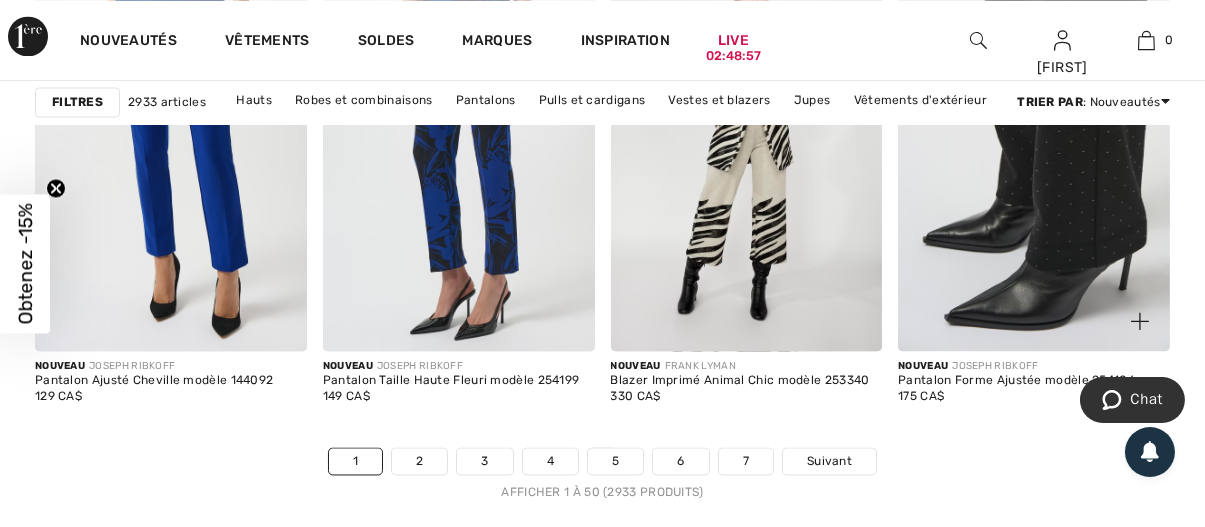 scroll, scrollTop: 7800, scrollLeft: 0, axis: vertical 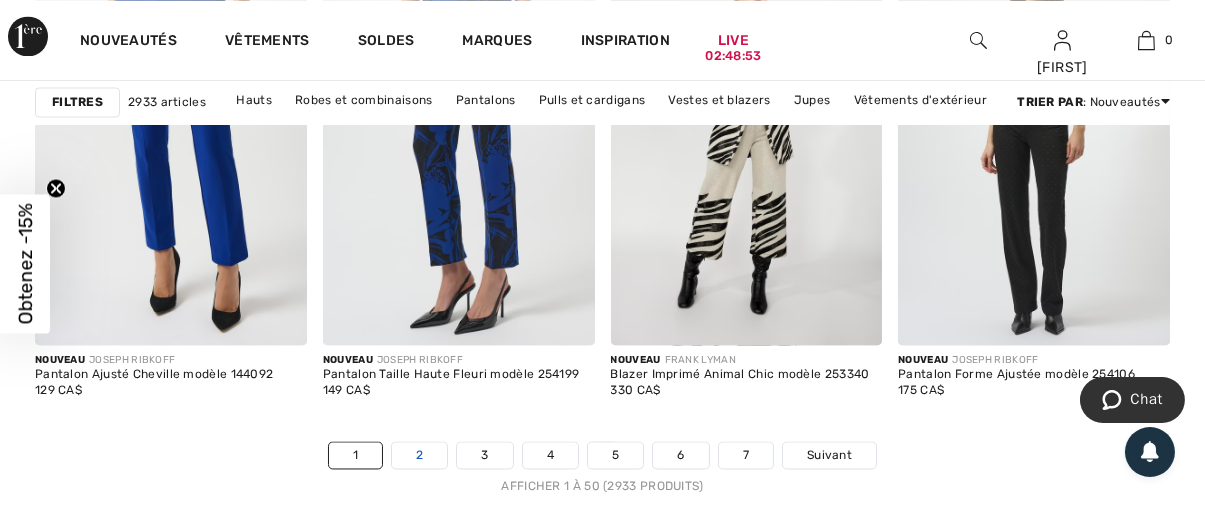 click on "2" at bounding box center [419, 455] 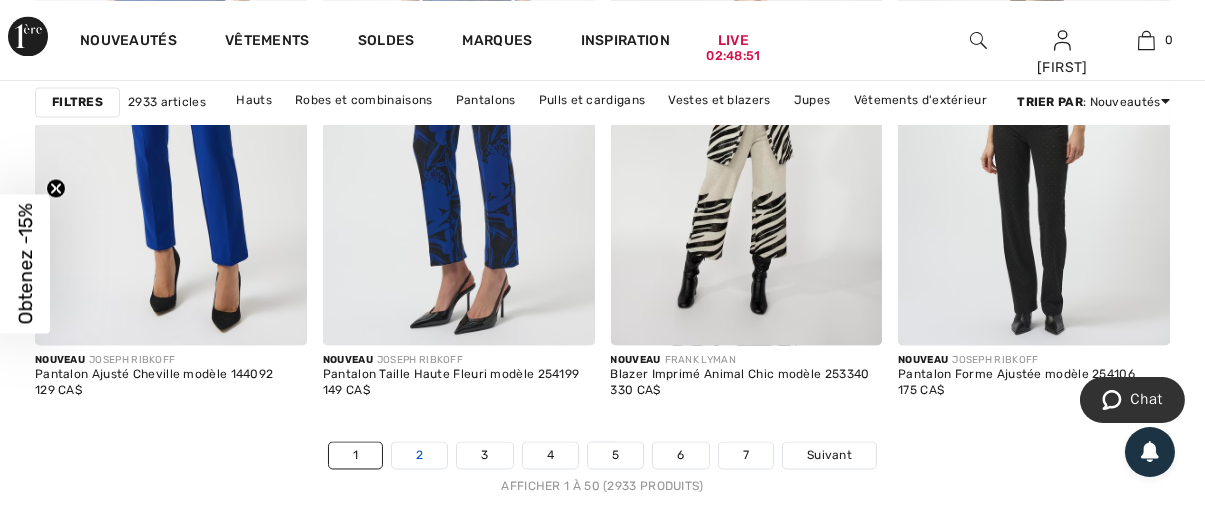 click on "2" at bounding box center [419, 455] 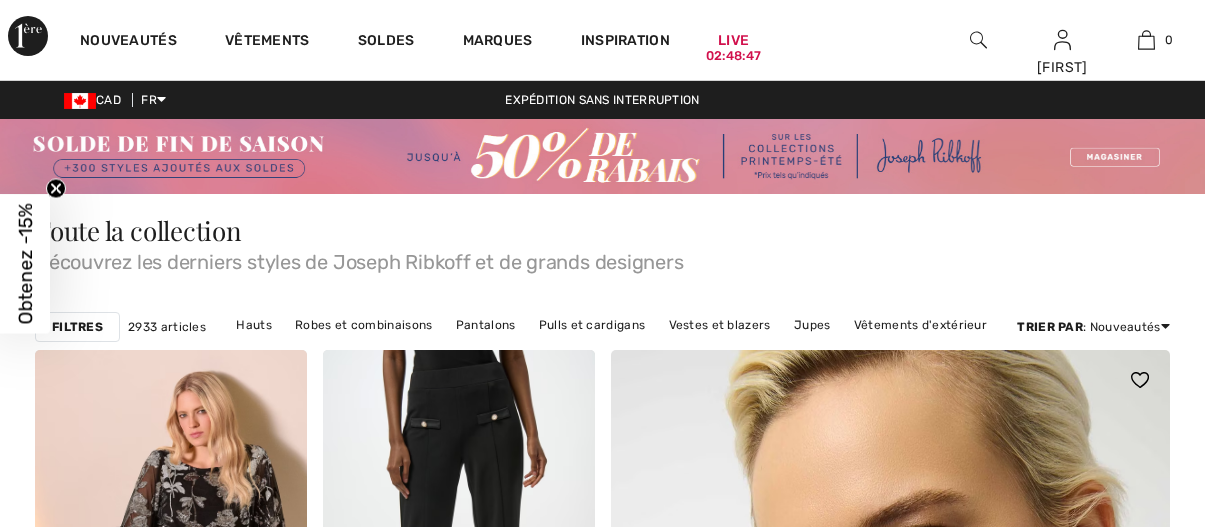 scroll, scrollTop: 0, scrollLeft: 0, axis: both 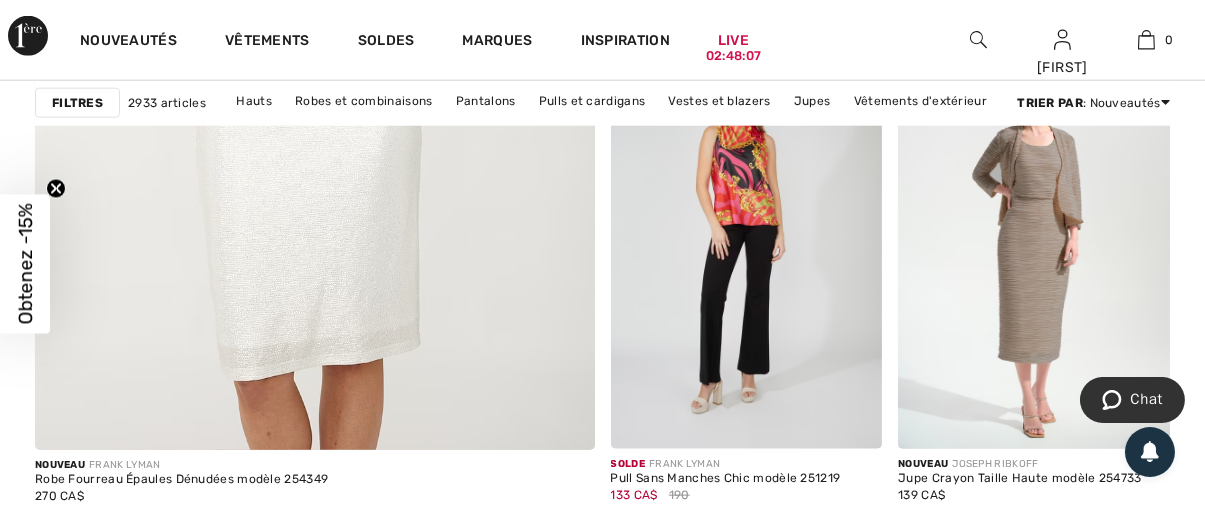 drag, startPoint x: 789, startPoint y: 392, endPoint x: 1170, endPoint y: 337, distance: 384.94934 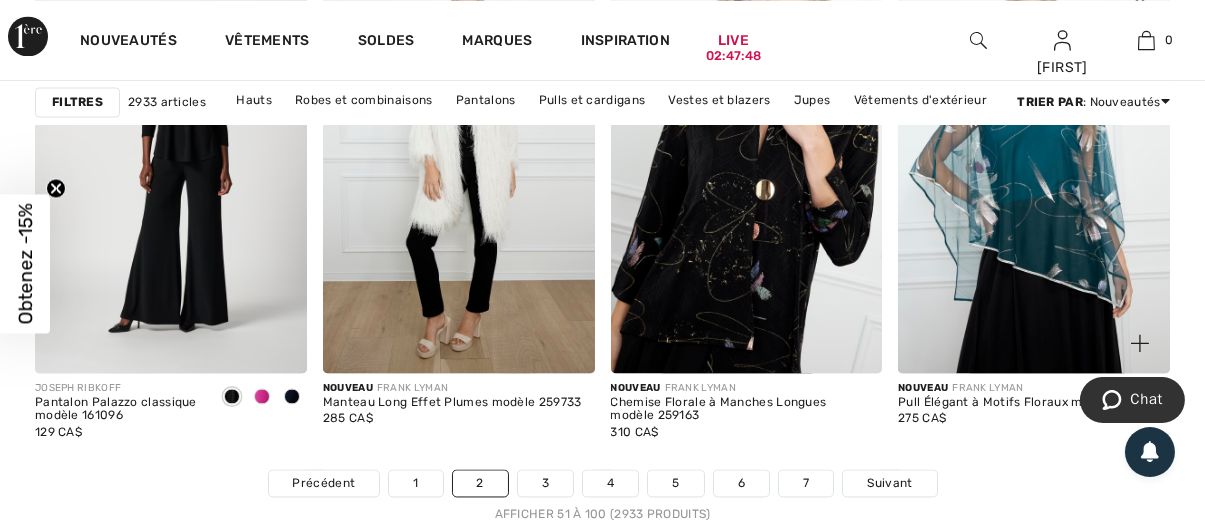 scroll, scrollTop: 7900, scrollLeft: 0, axis: vertical 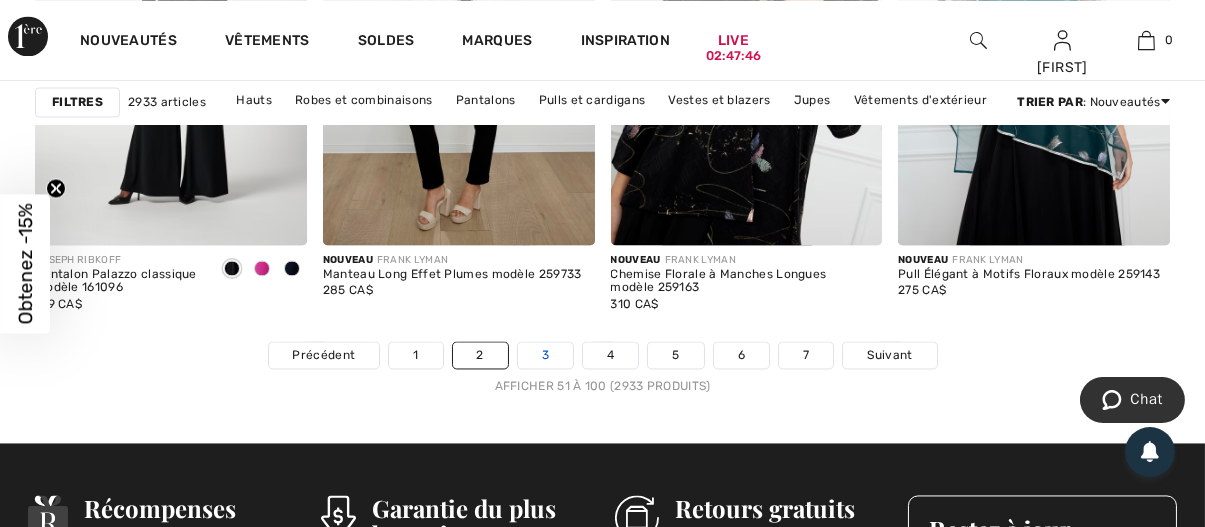 click on "3" at bounding box center [545, 355] 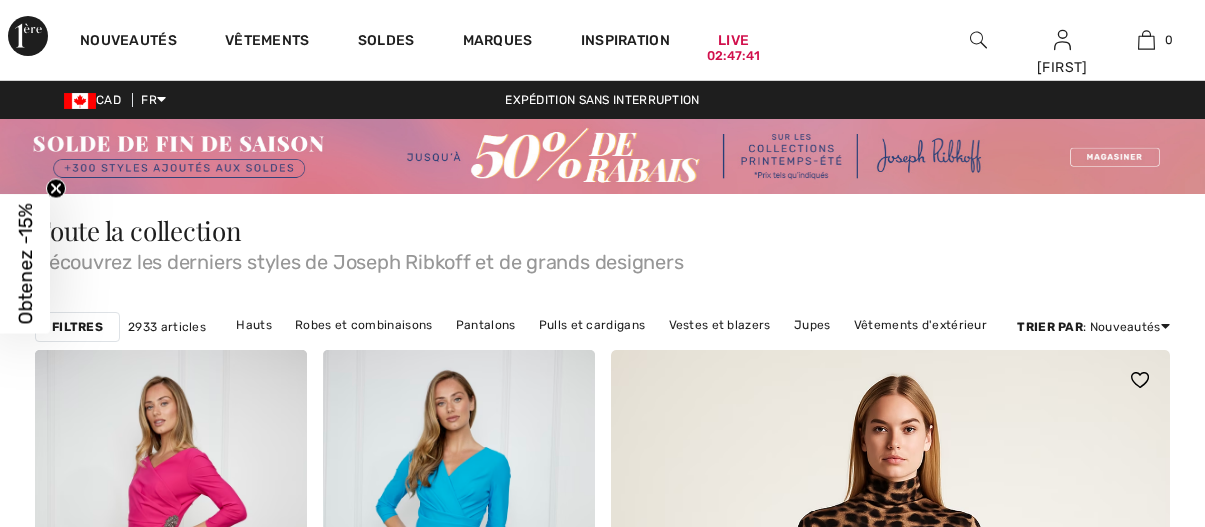 scroll, scrollTop: 0, scrollLeft: 0, axis: both 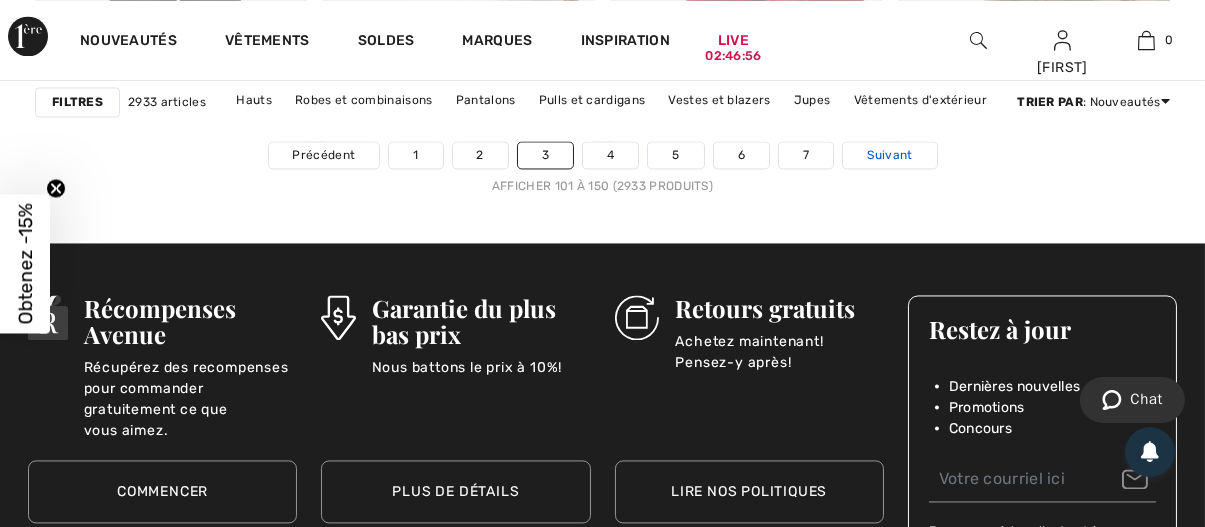 click on "Suivant" at bounding box center (889, 155) 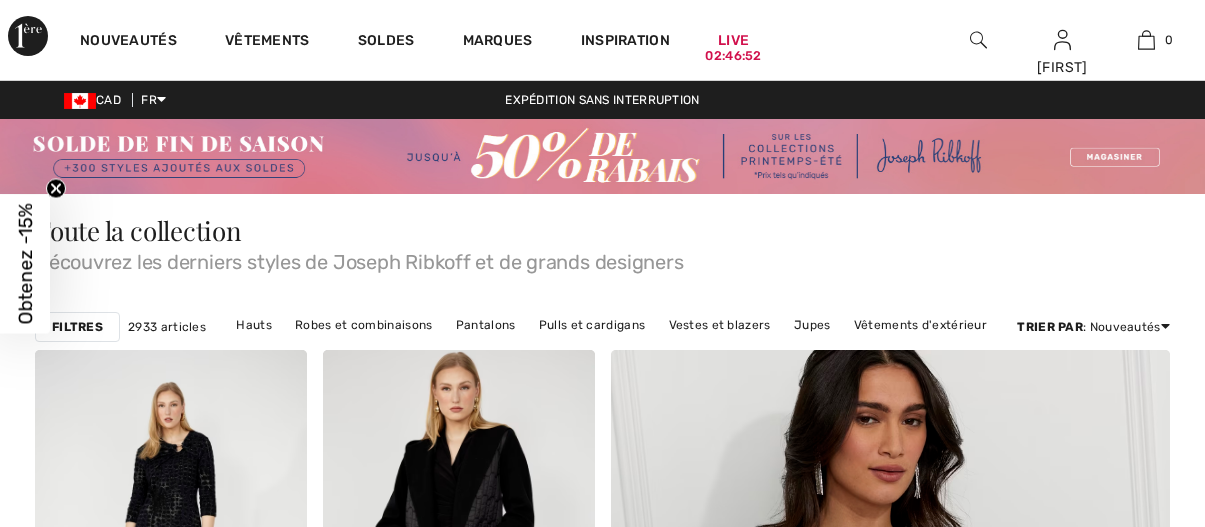 scroll, scrollTop: 0, scrollLeft: 0, axis: both 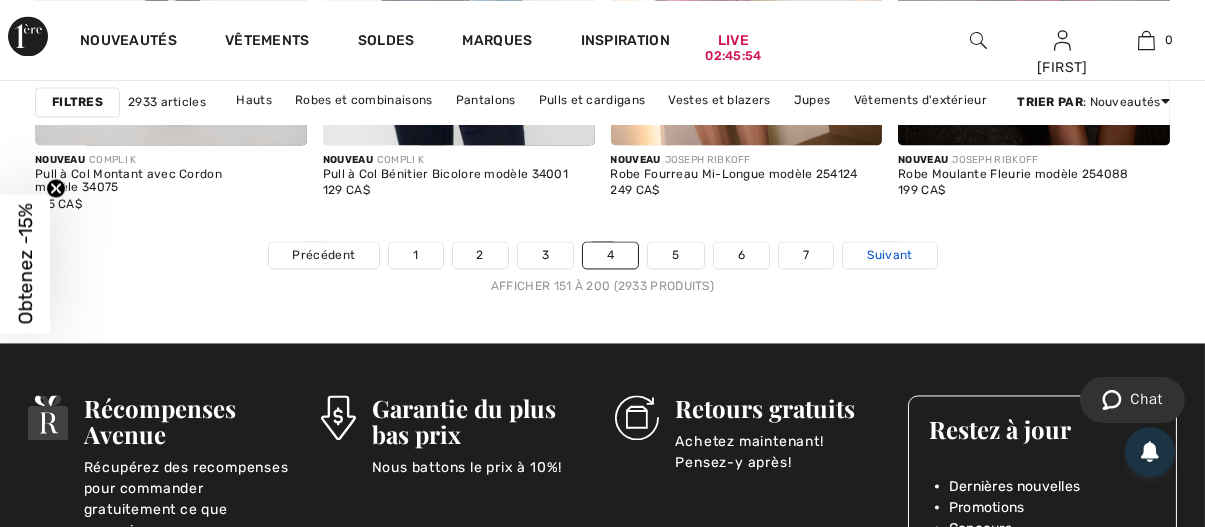 click on "Suivant" at bounding box center (889, 255) 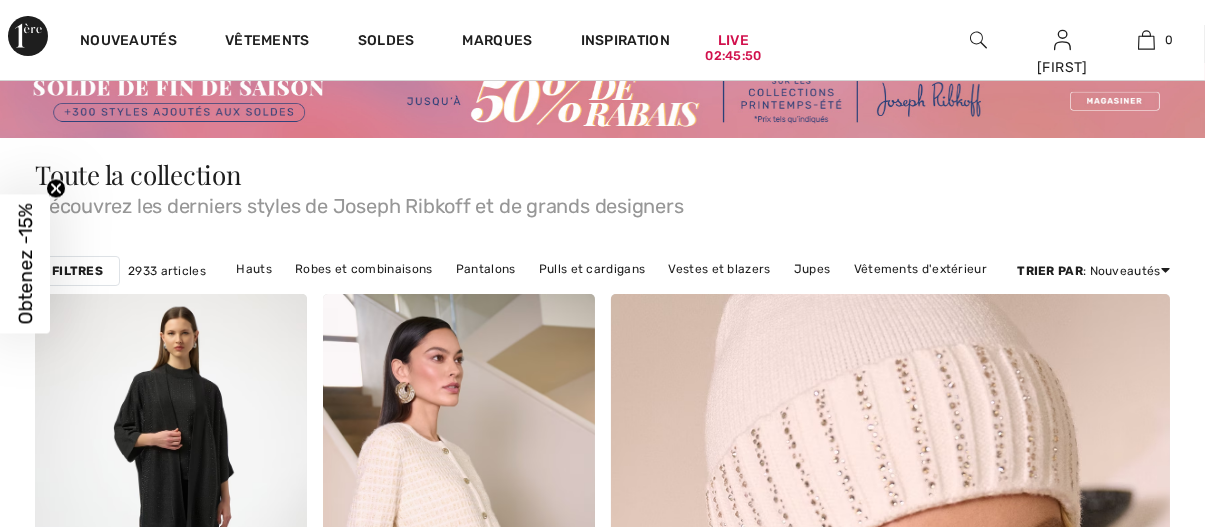 scroll, scrollTop: 200, scrollLeft: 0, axis: vertical 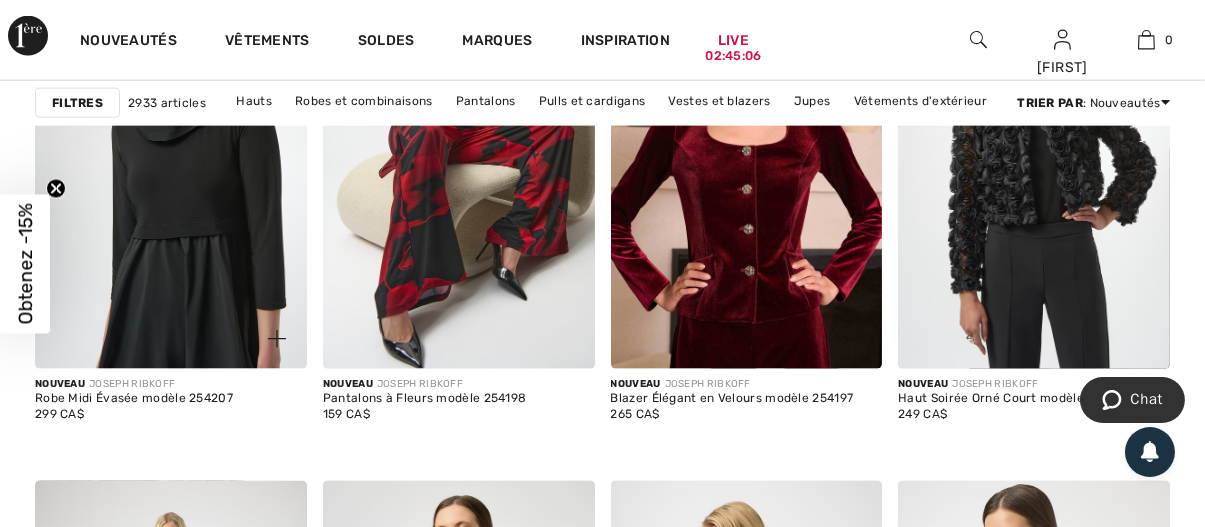 click at bounding box center (171, 165) 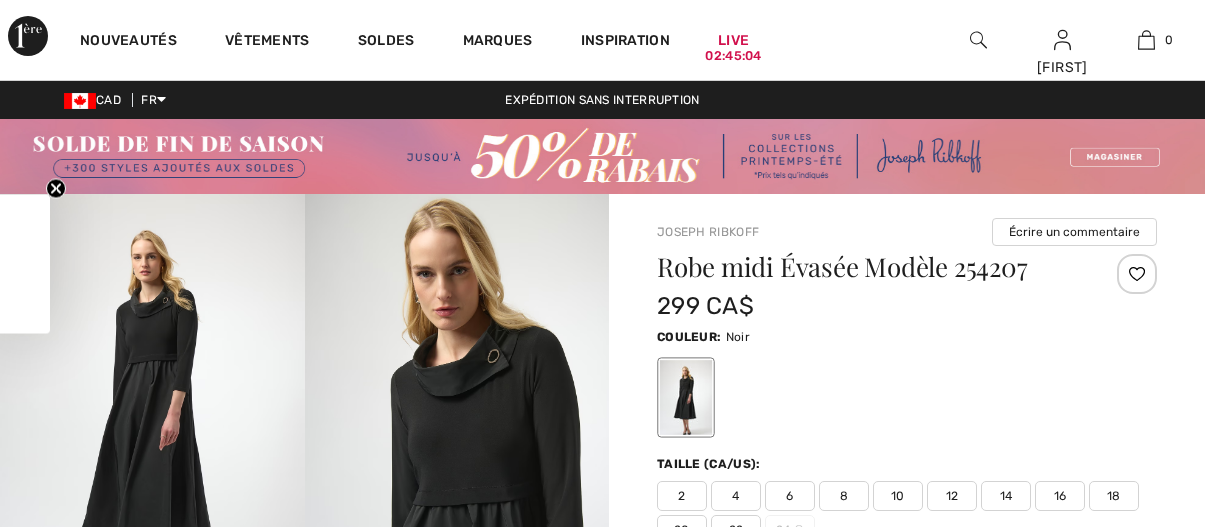 scroll, scrollTop: 0, scrollLeft: 0, axis: both 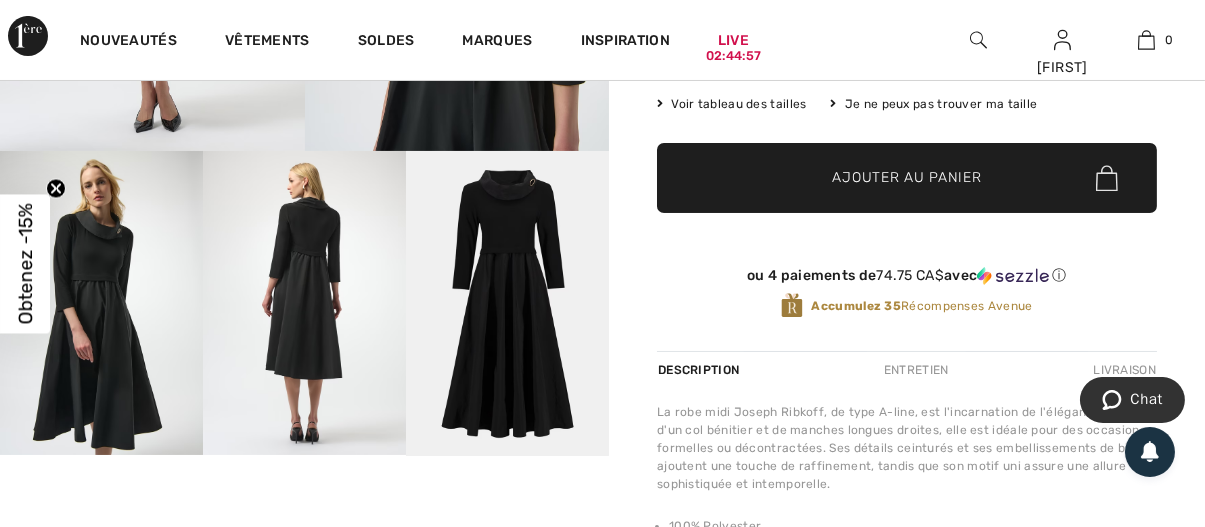 click at bounding box center [304, 303] 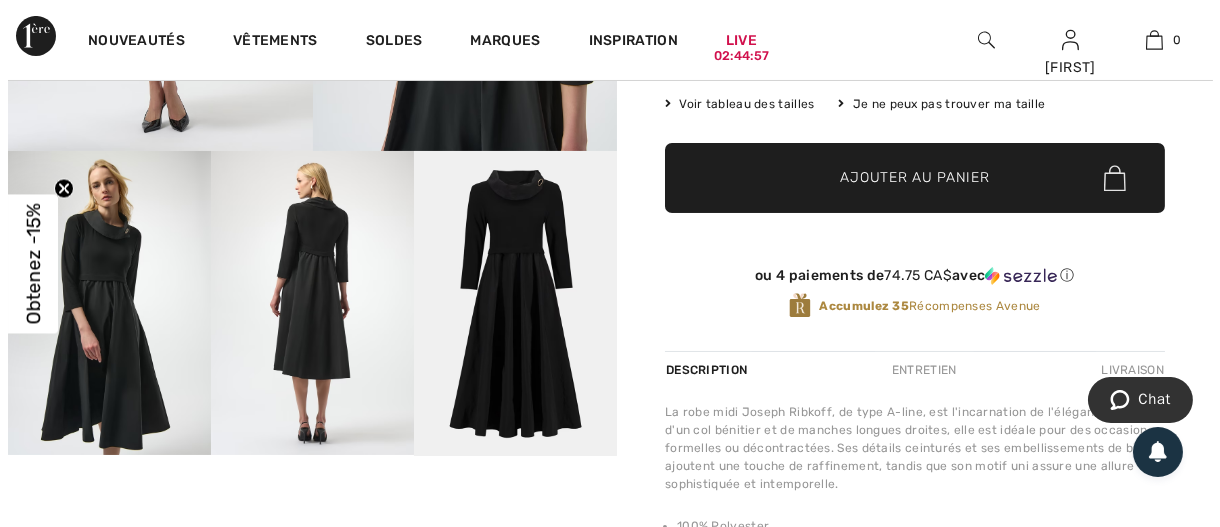 scroll, scrollTop: 501, scrollLeft: 0, axis: vertical 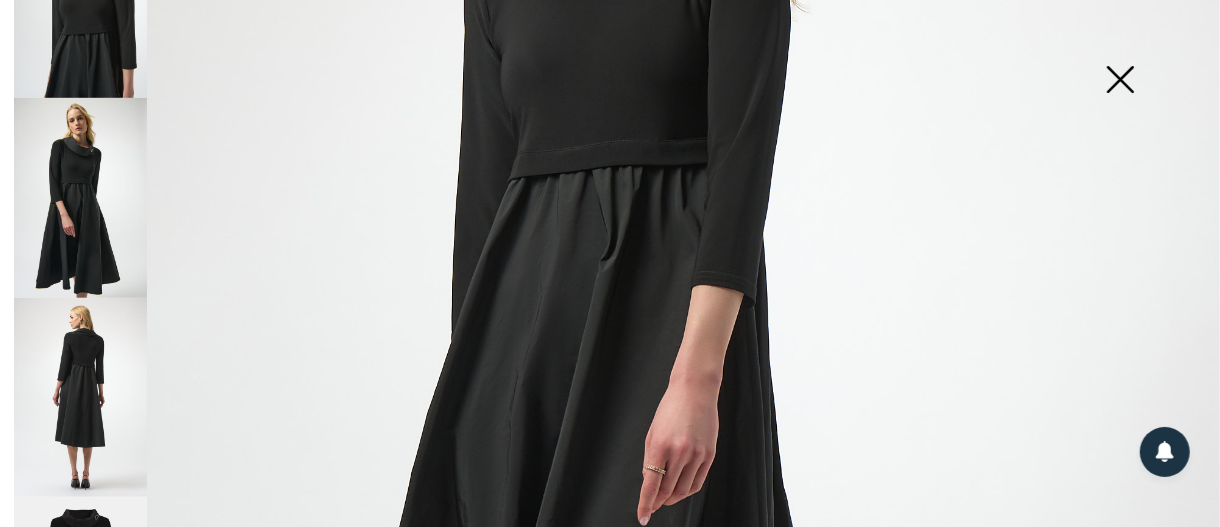 click at bounding box center [80, 397] 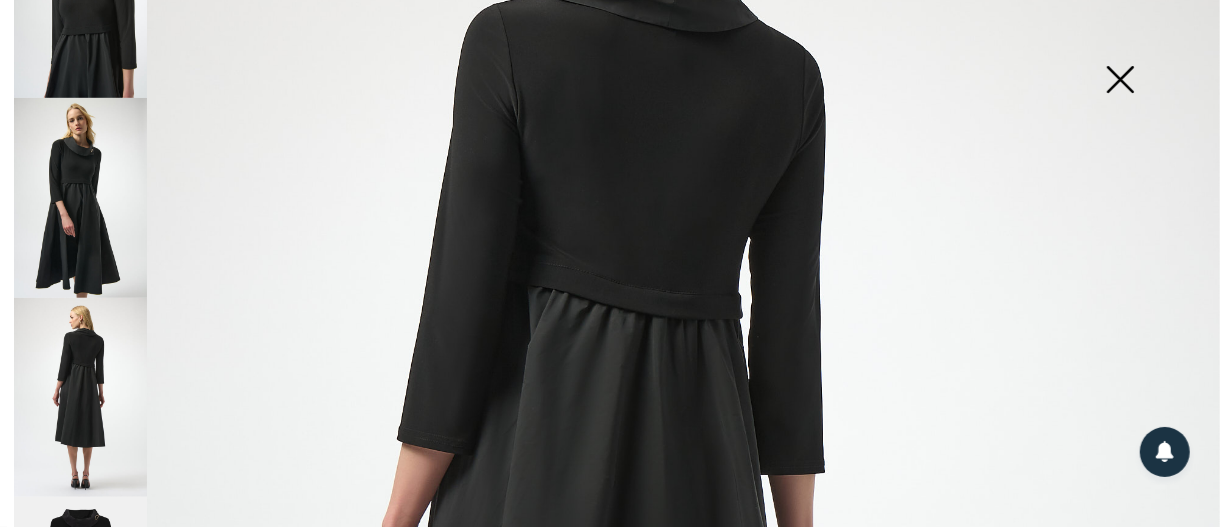 scroll, scrollTop: 200, scrollLeft: 0, axis: vertical 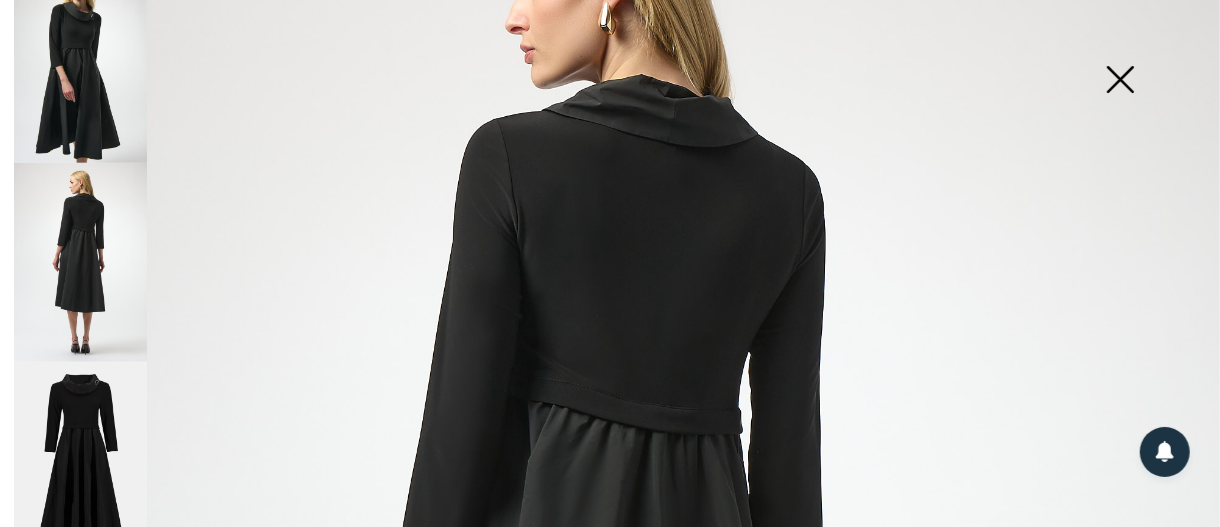 click at bounding box center [80, 462] 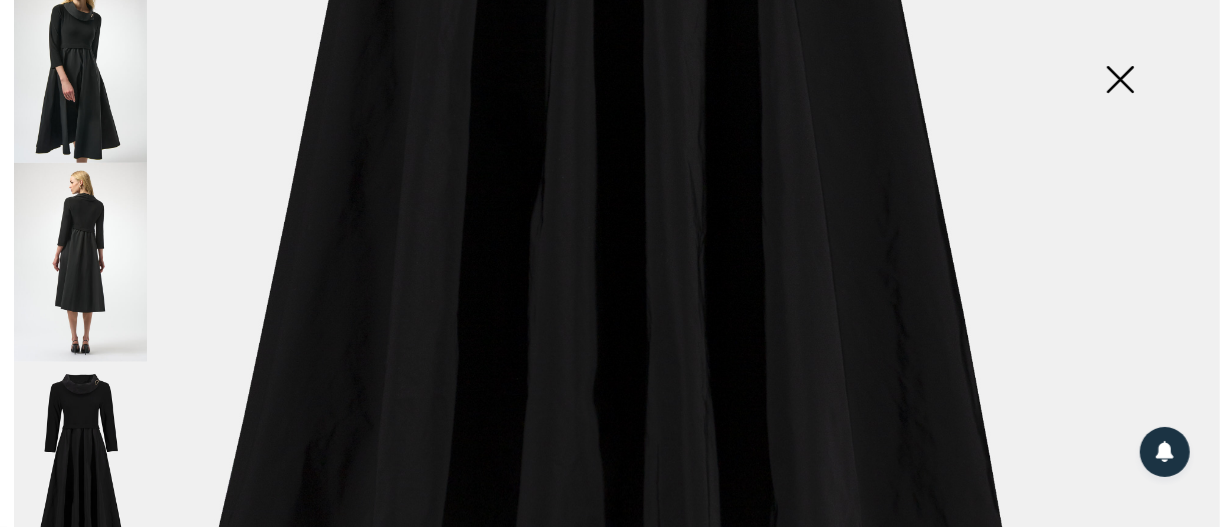 scroll, scrollTop: 1200, scrollLeft: 0, axis: vertical 